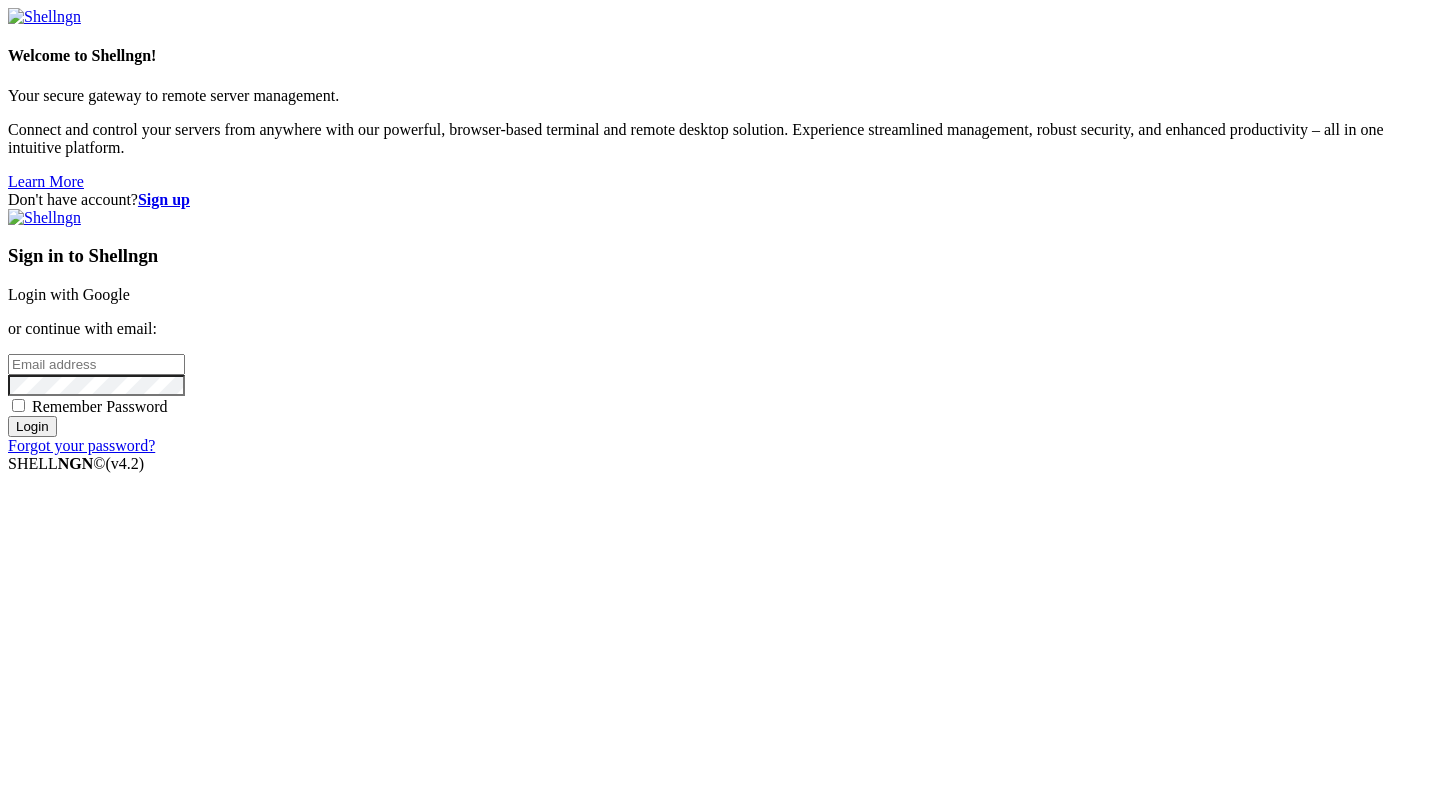 click on "Login with Google" at bounding box center [69, 294] 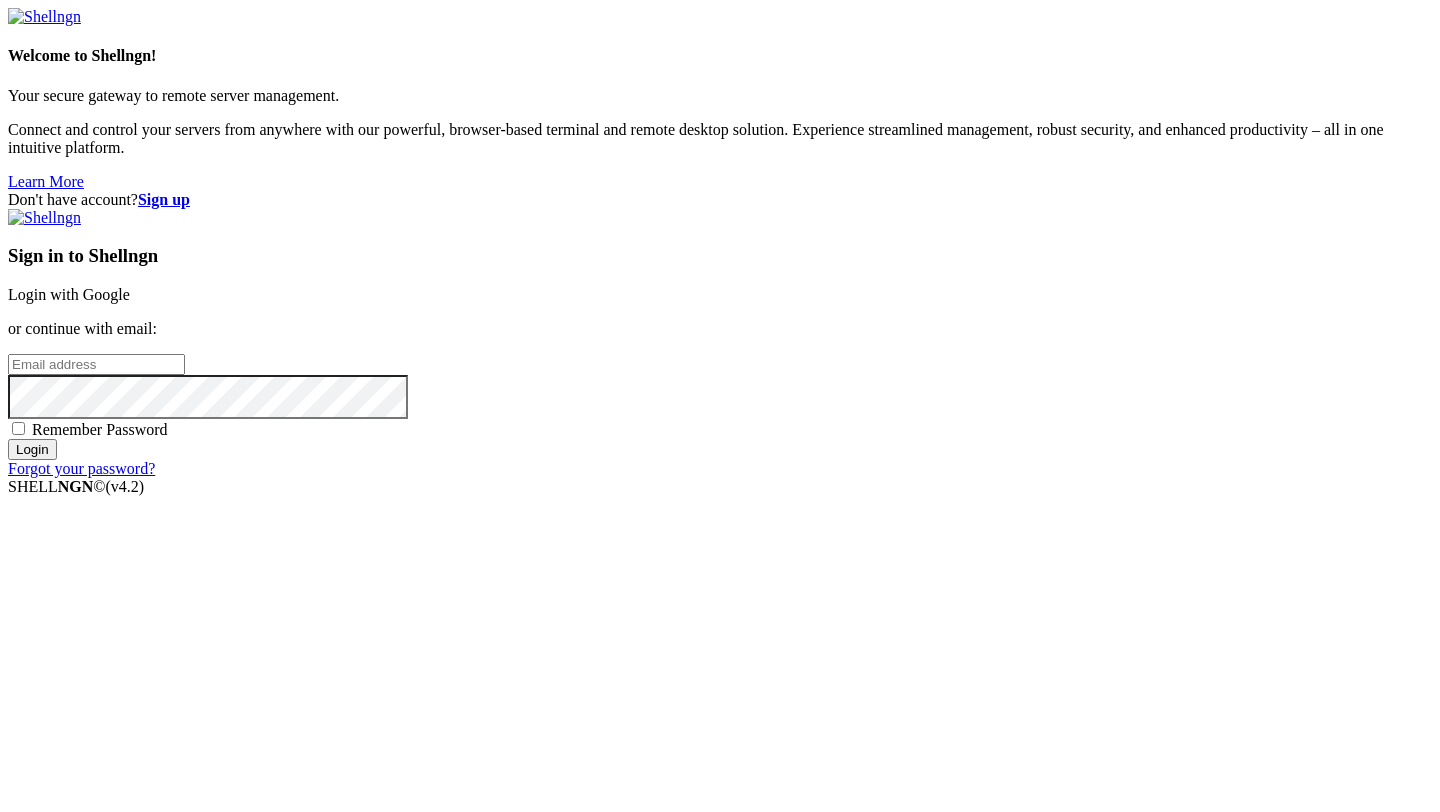 scroll, scrollTop: 0, scrollLeft: 0, axis: both 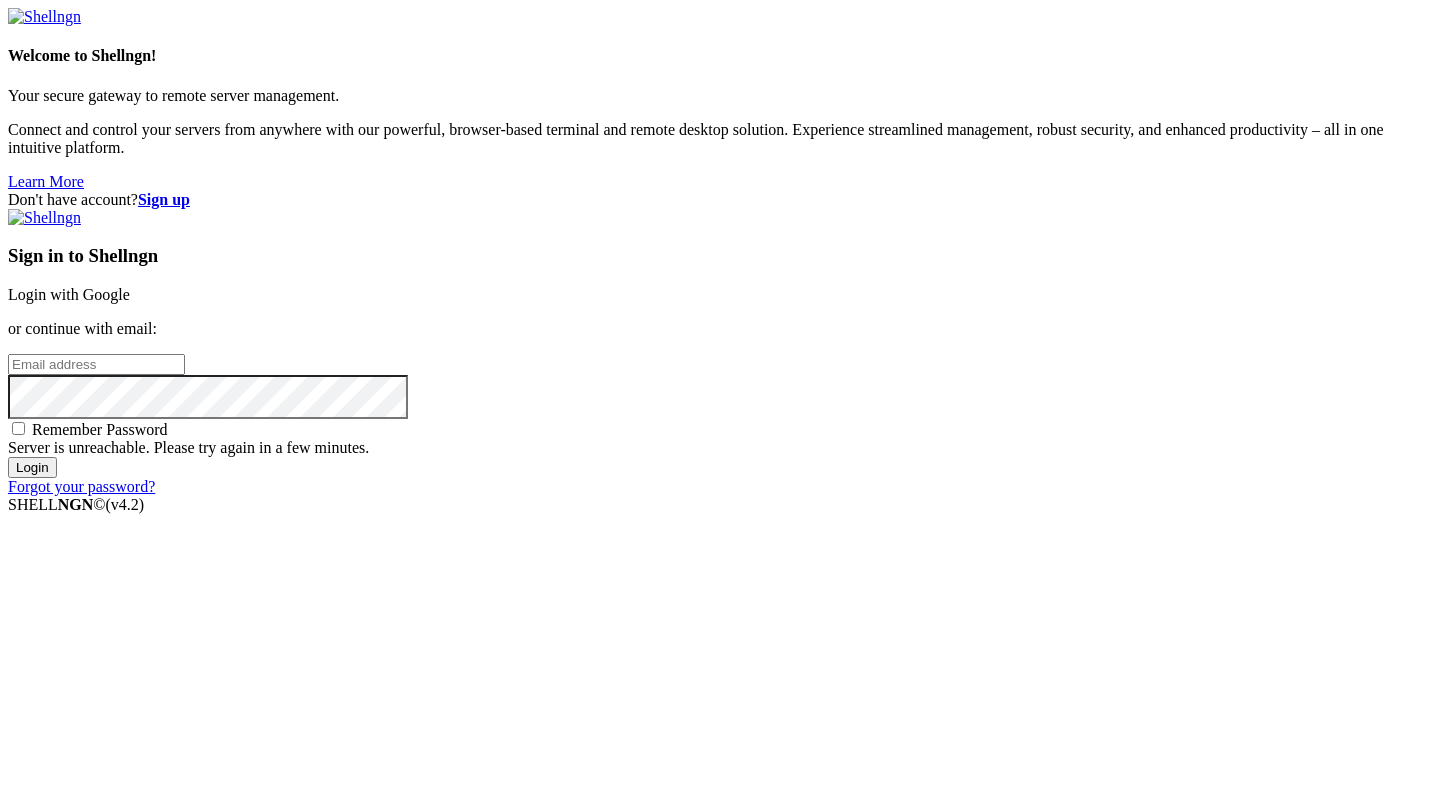 click on "Login with Google" at bounding box center (69, 294) 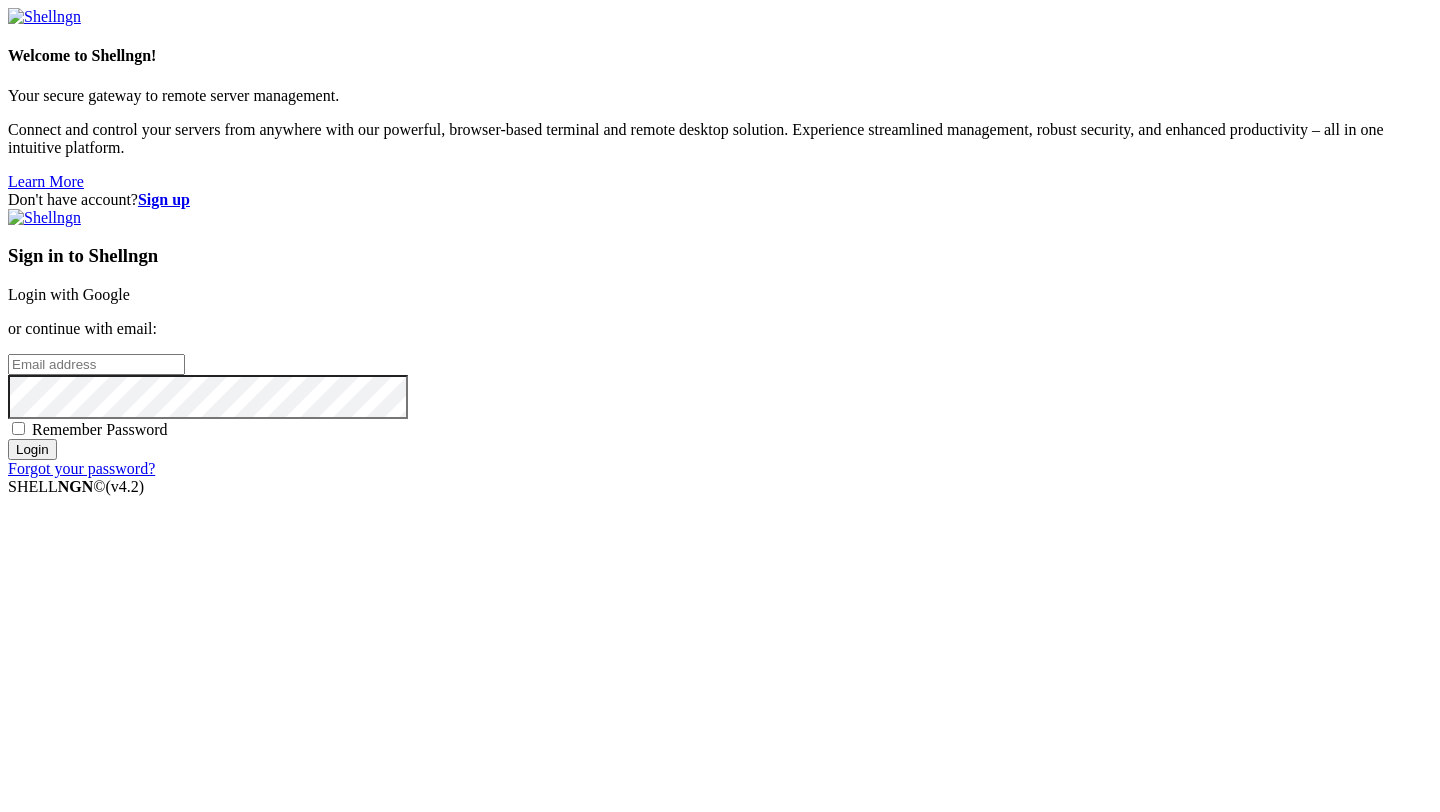 scroll, scrollTop: 0, scrollLeft: 0, axis: both 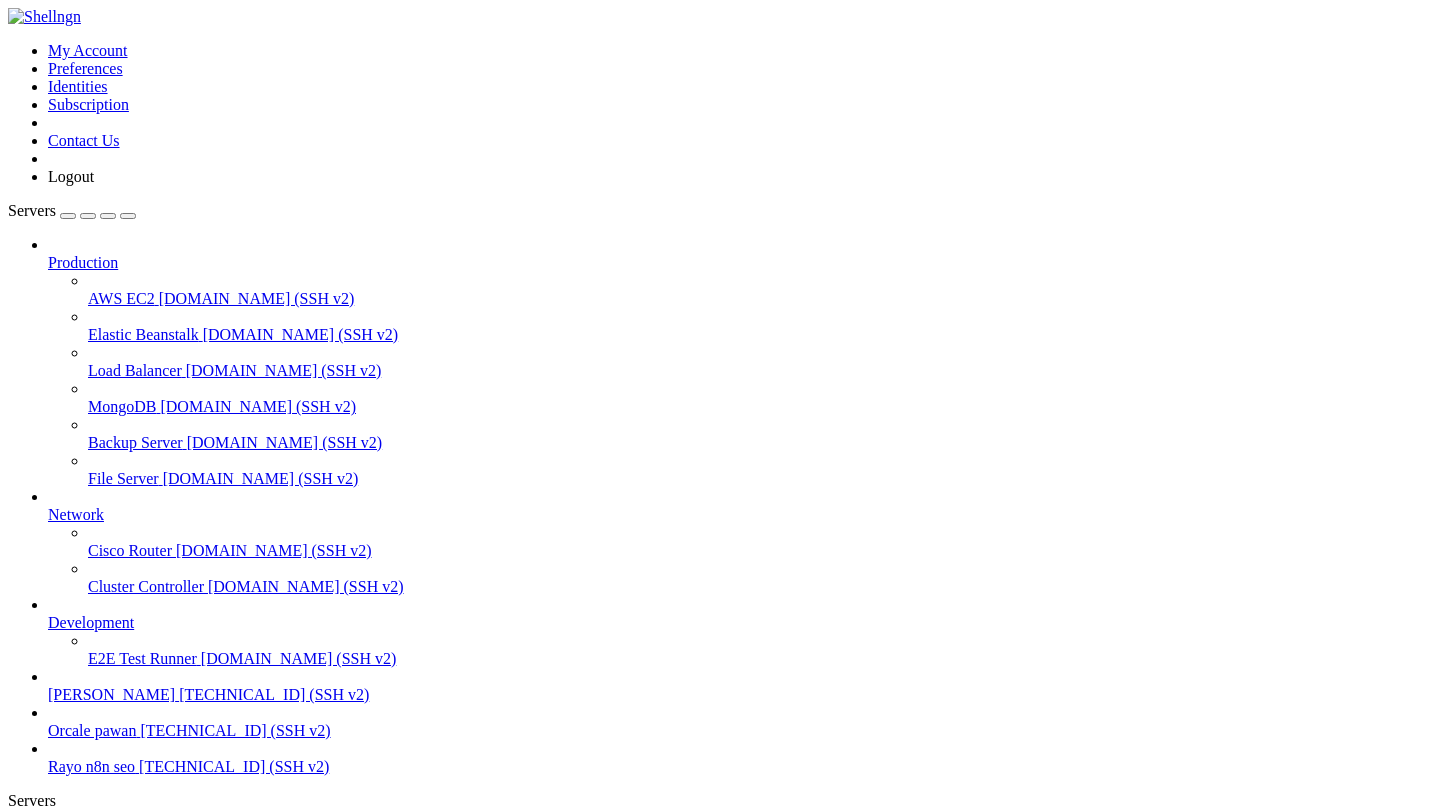 click on "Connect" at bounding box center [139, 961] 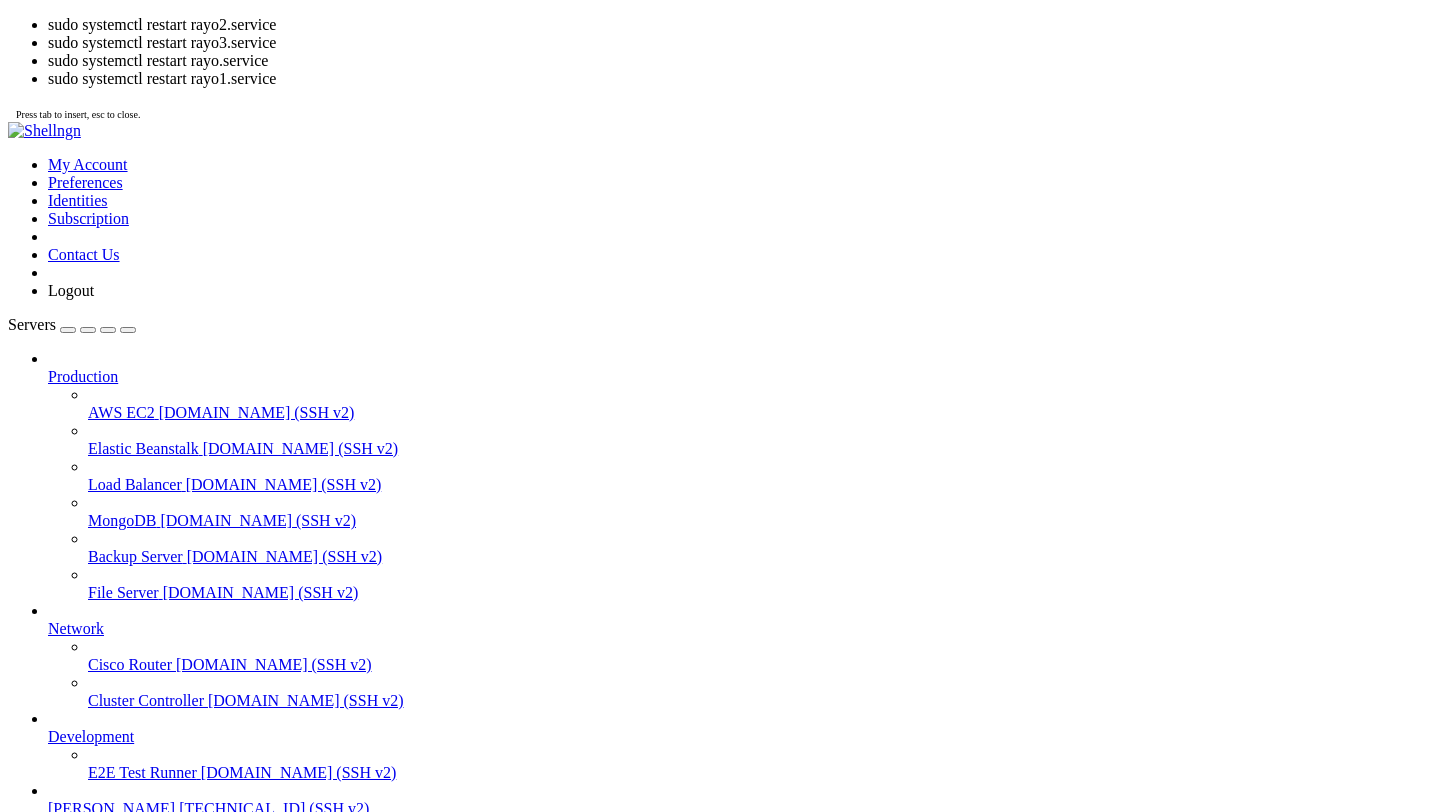 scroll, scrollTop: 133, scrollLeft: 0, axis: vertical 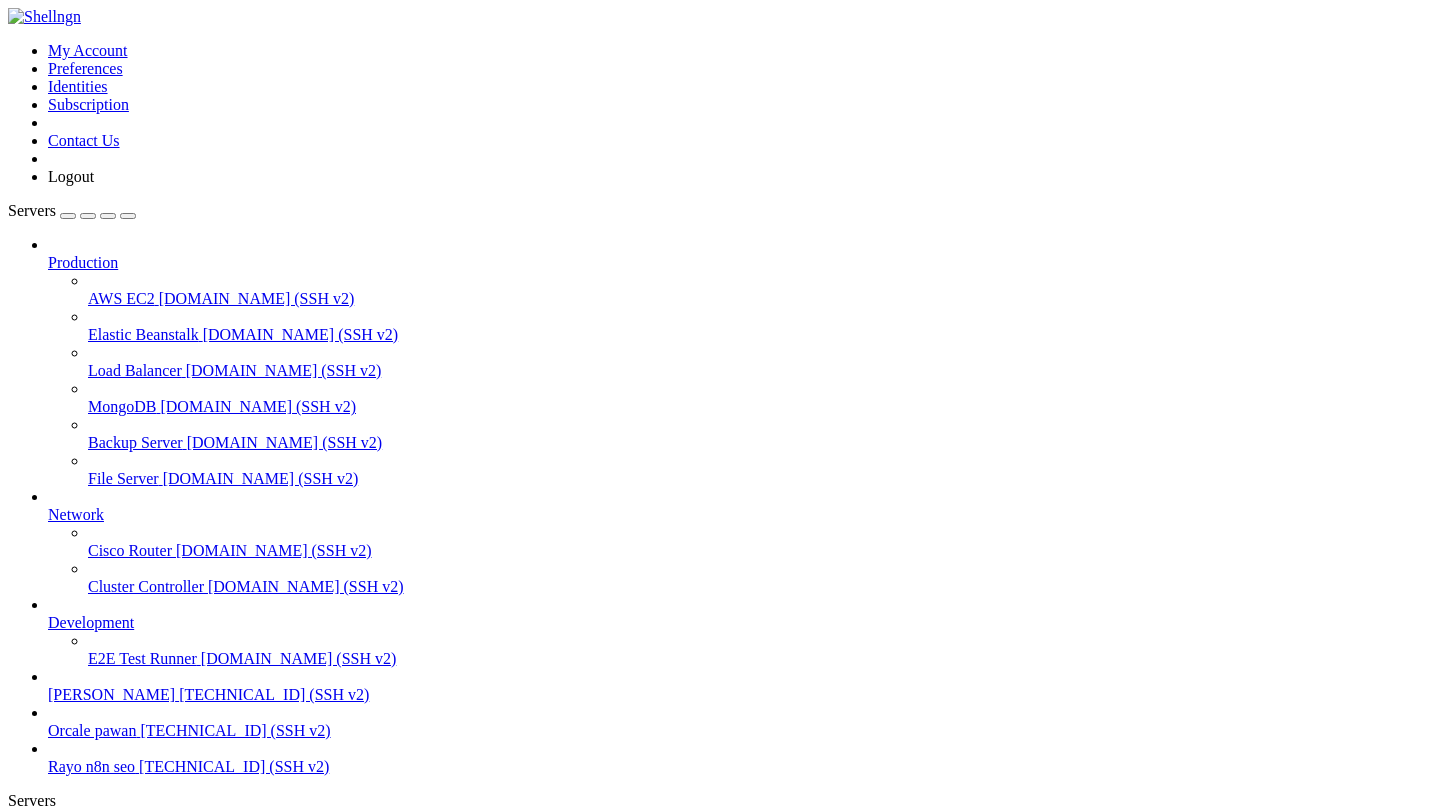 click on "+++++++++++++++++++++++++++++++++++++++++++++++++++++++++" 